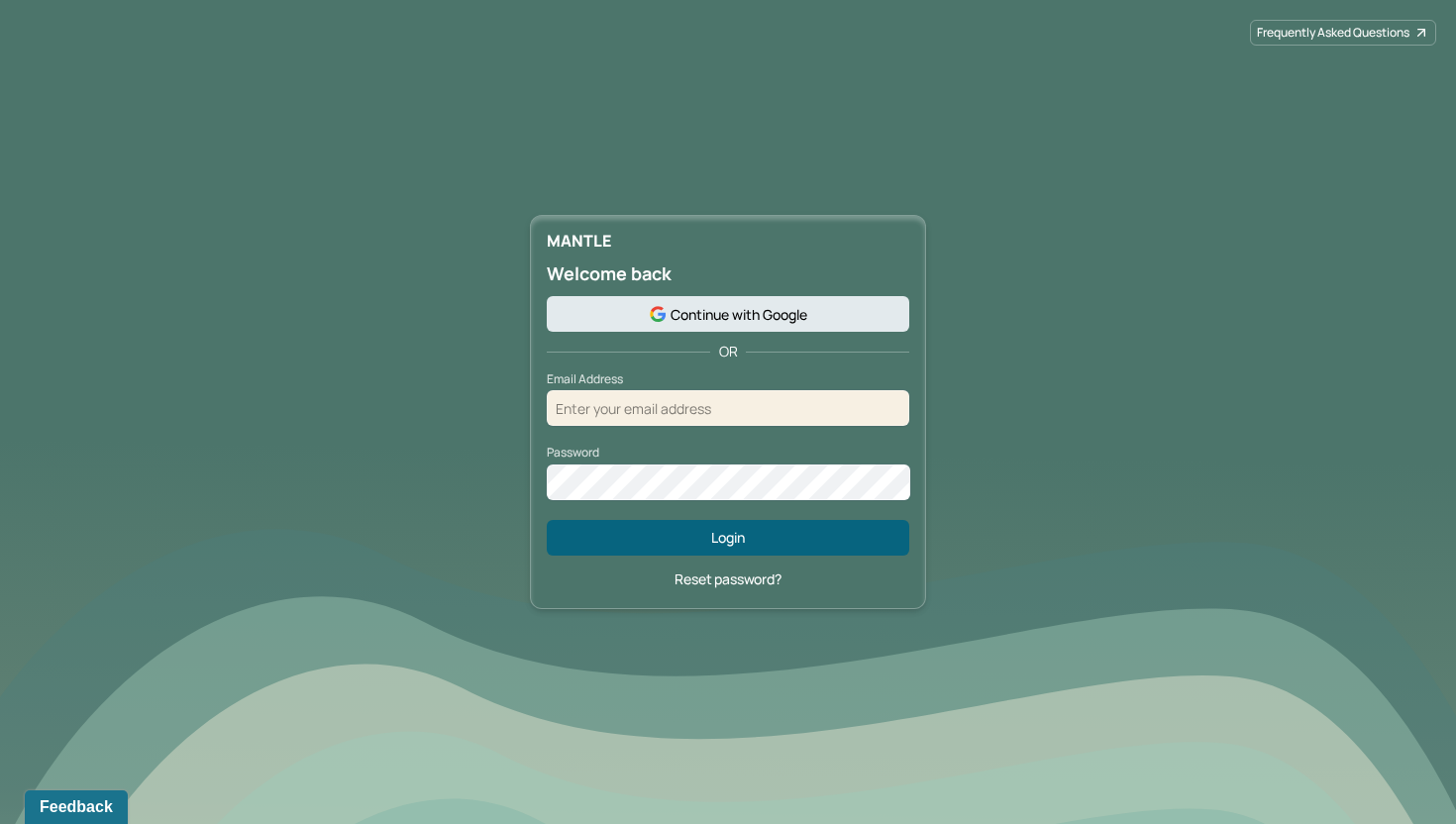 scroll, scrollTop: 0, scrollLeft: 0, axis: both 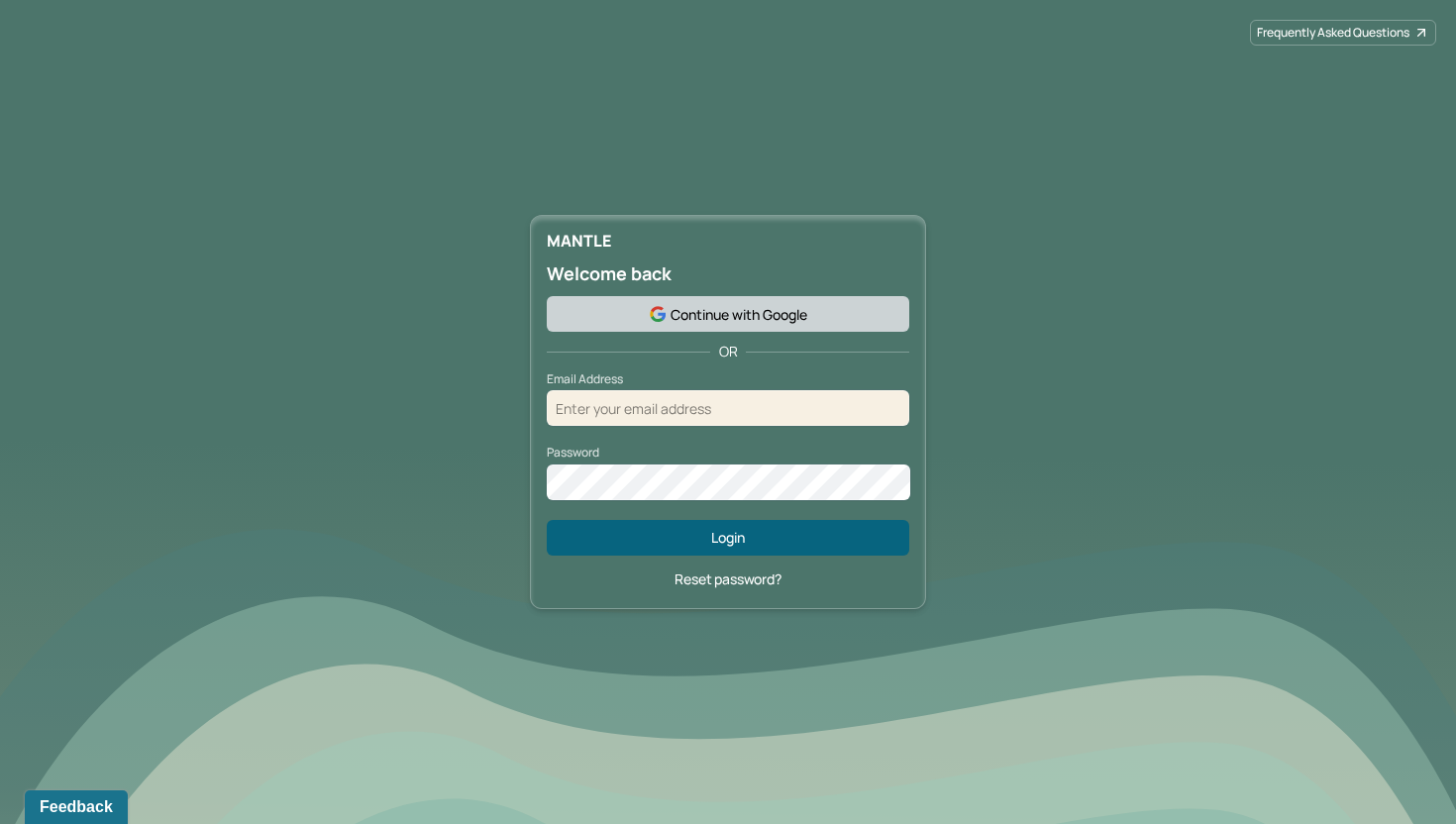 click on "Continue with Google" at bounding box center (728, 314) 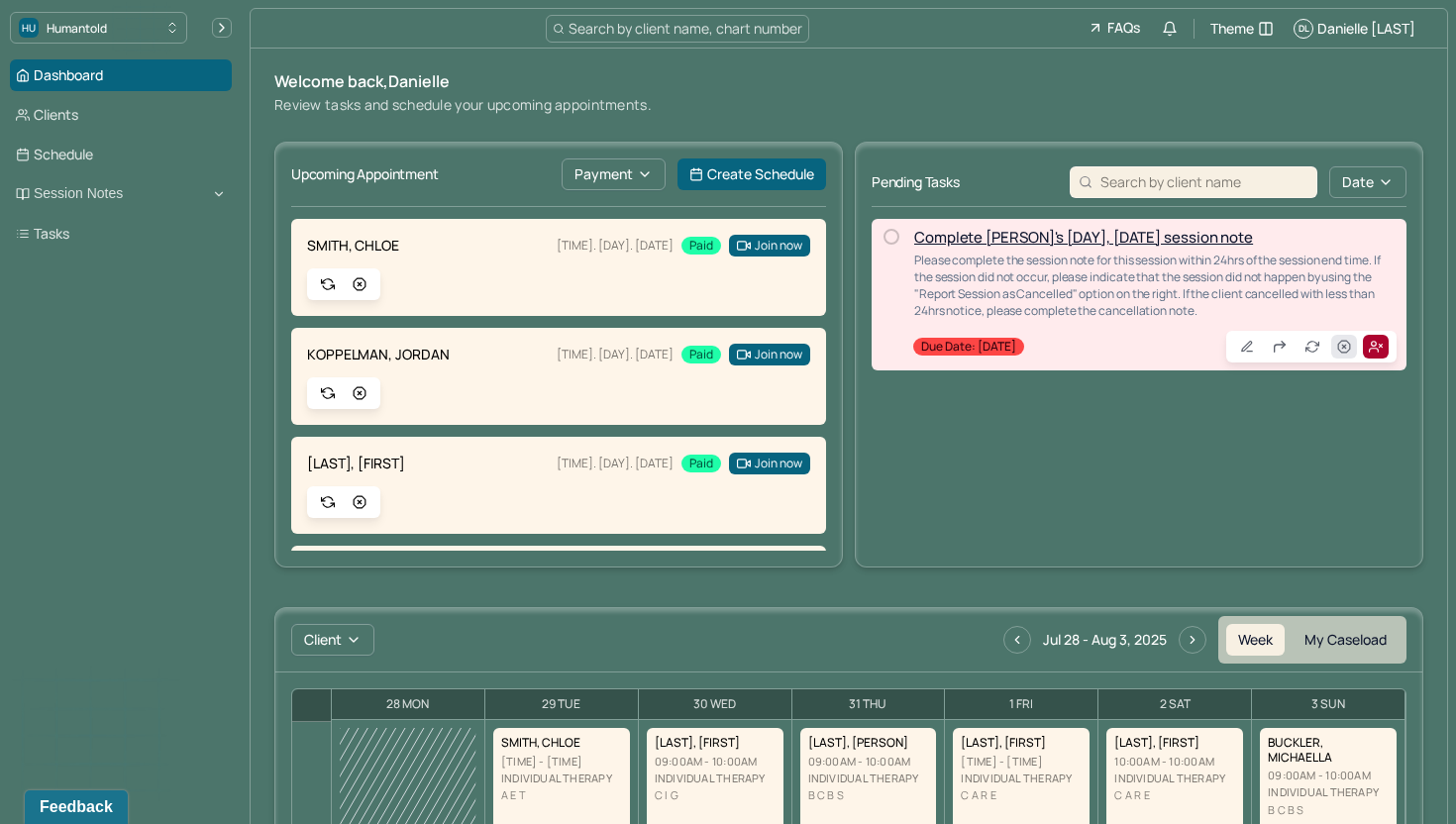 click 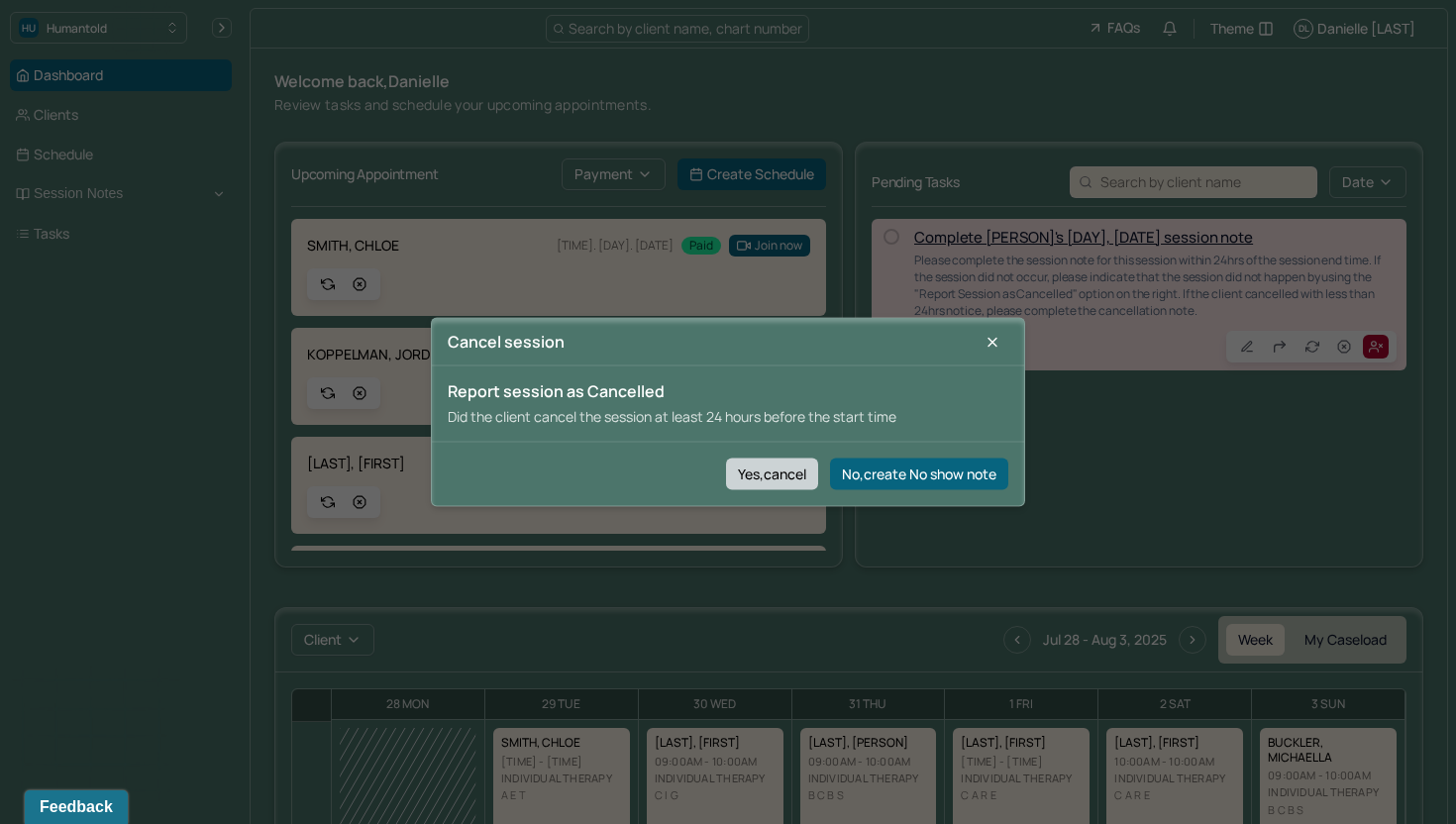 click on "Yes,cancel" at bounding box center (772, 473) 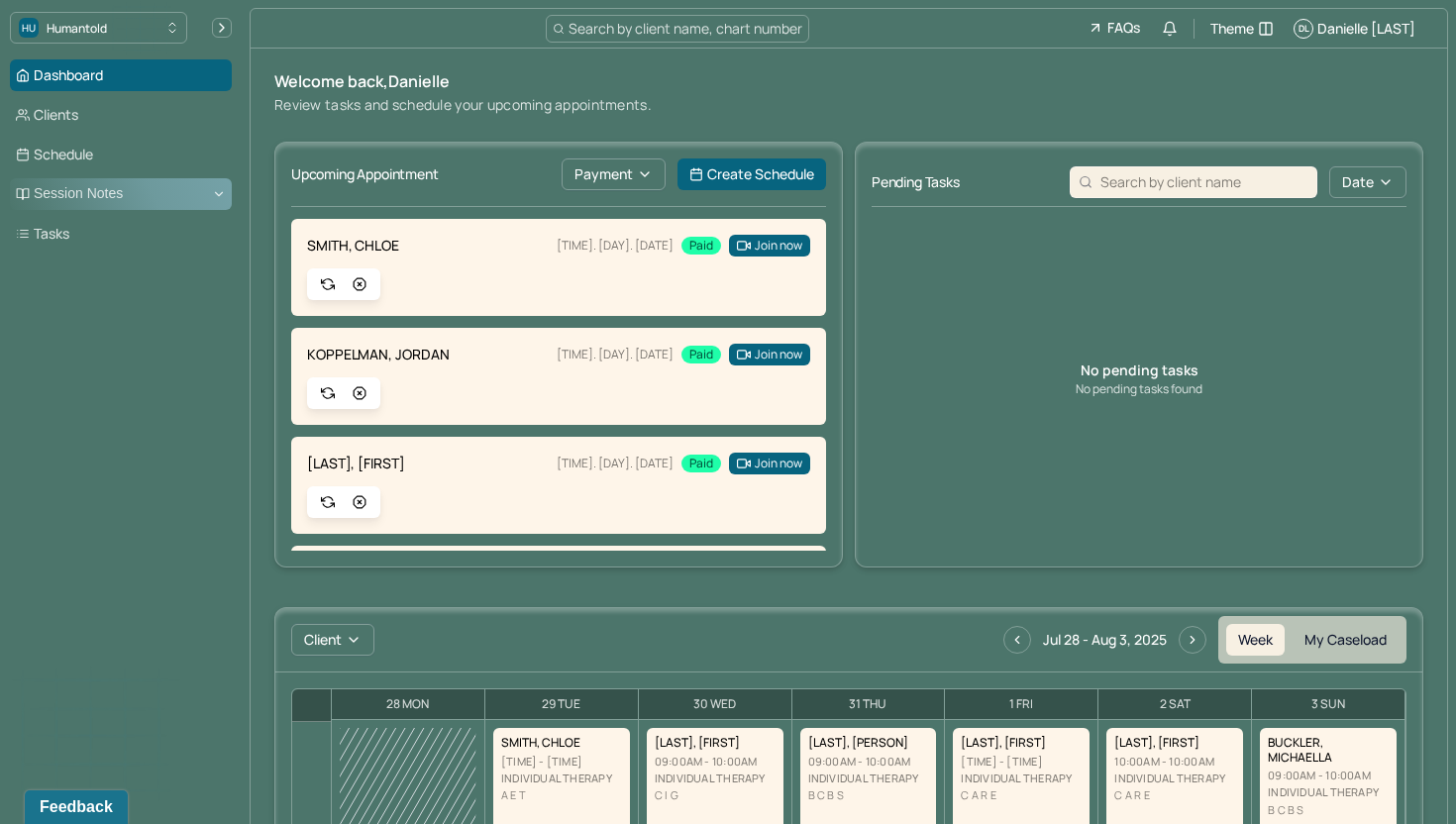 click on "Session Notes" at bounding box center (121, 194) 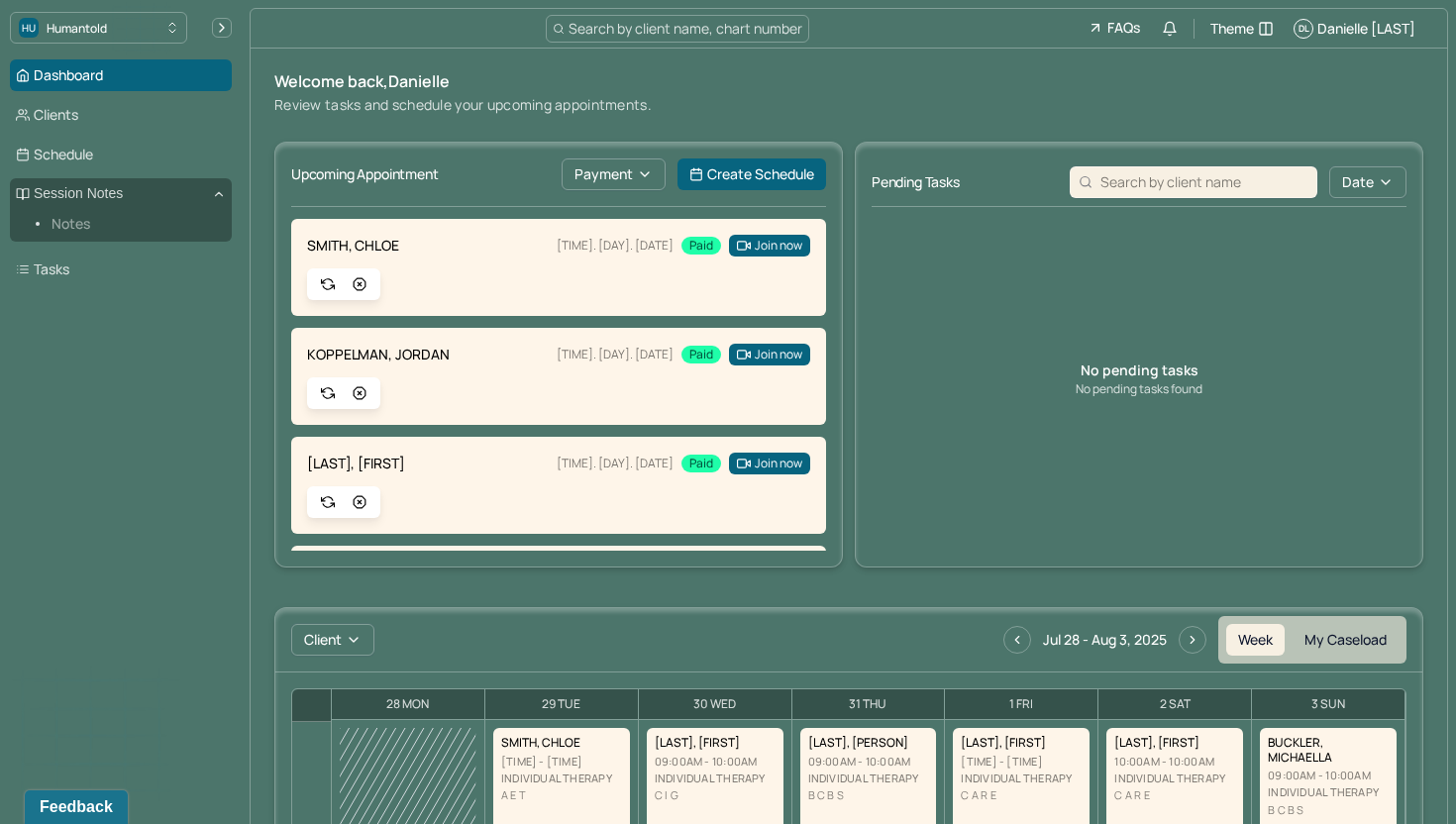 click on "Notes" at bounding box center (134, 224) 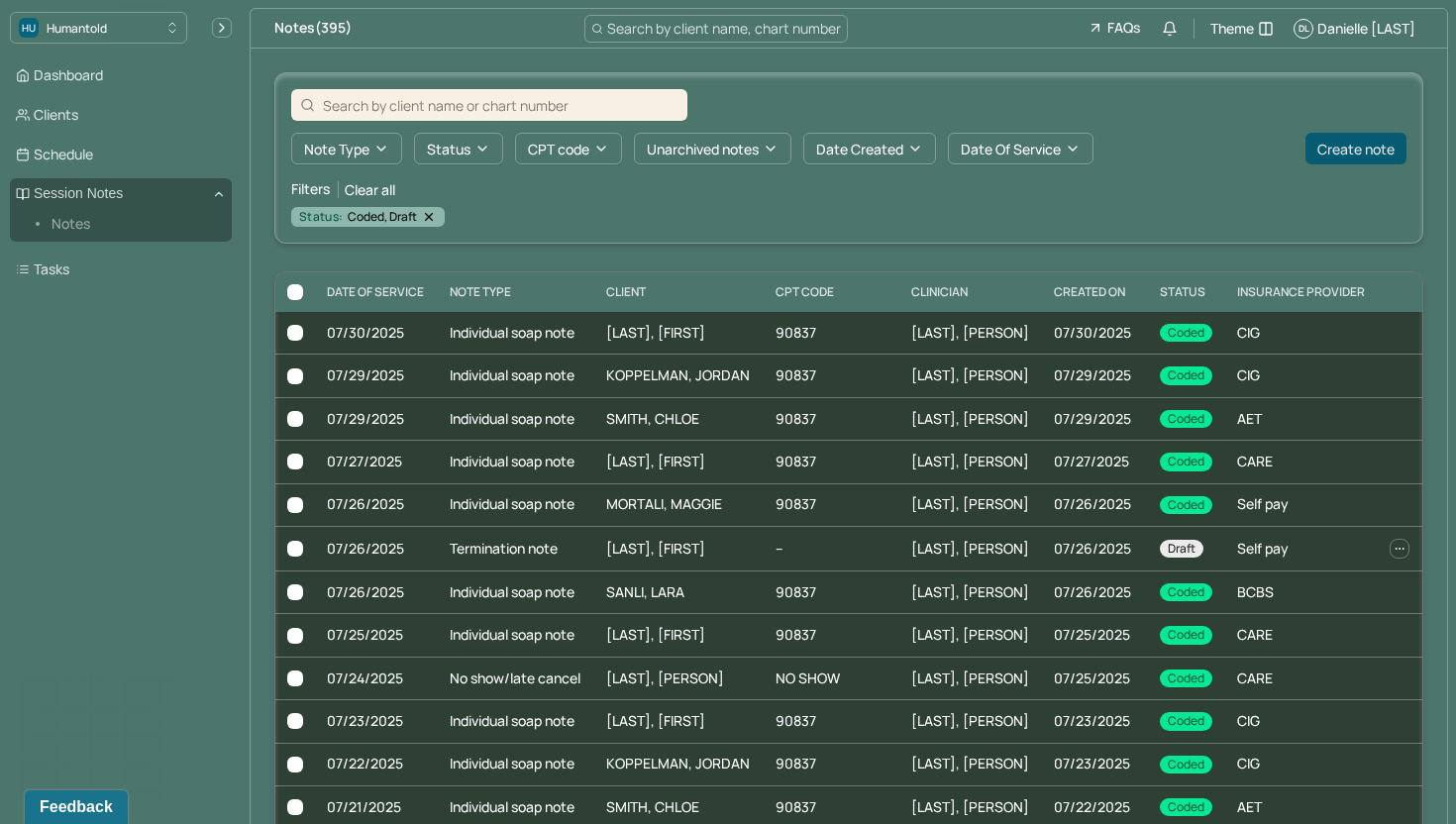 click on "Create note" at bounding box center [1356, 149] 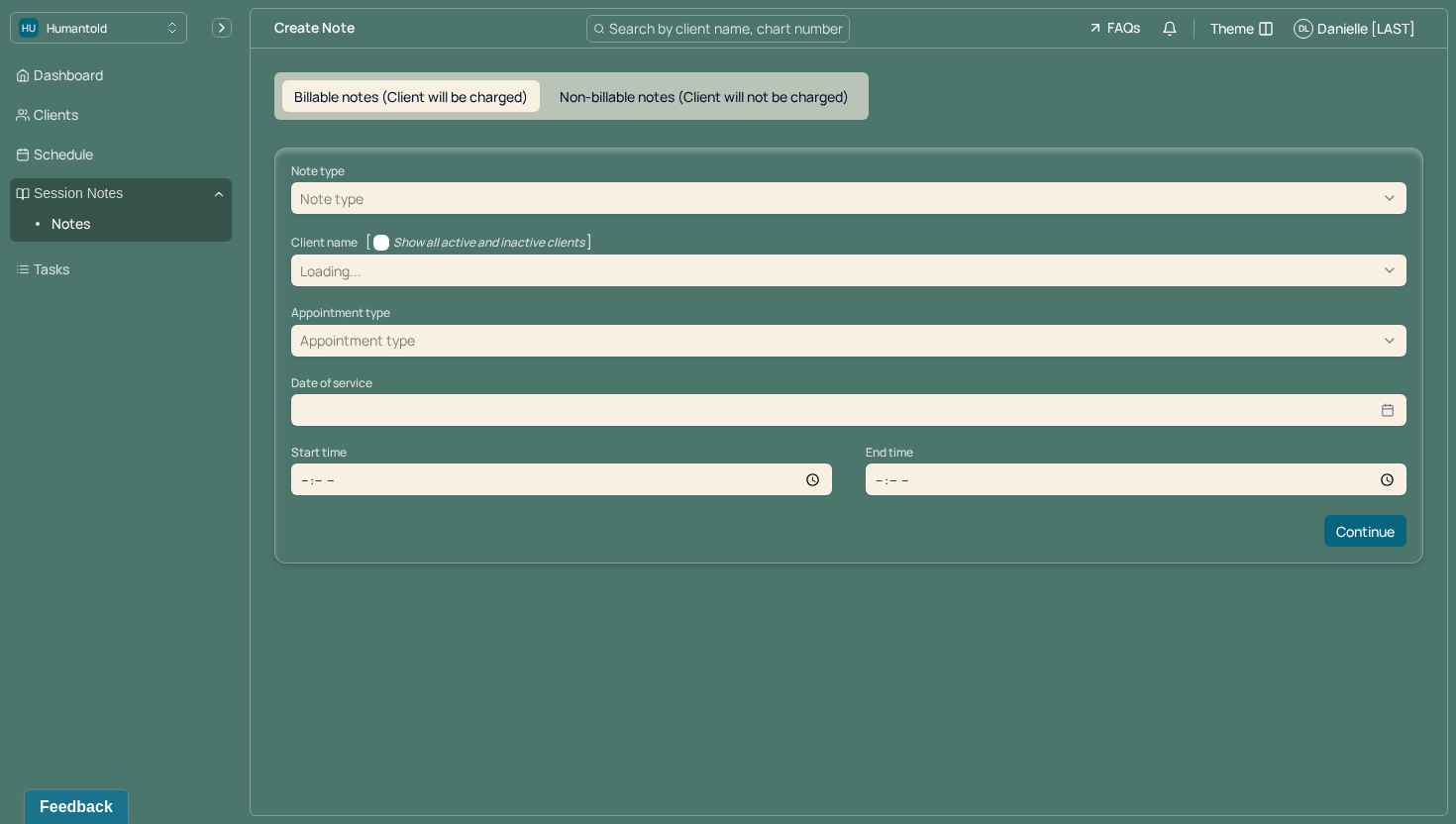click on "Note type Note type" at bounding box center [849, 189] 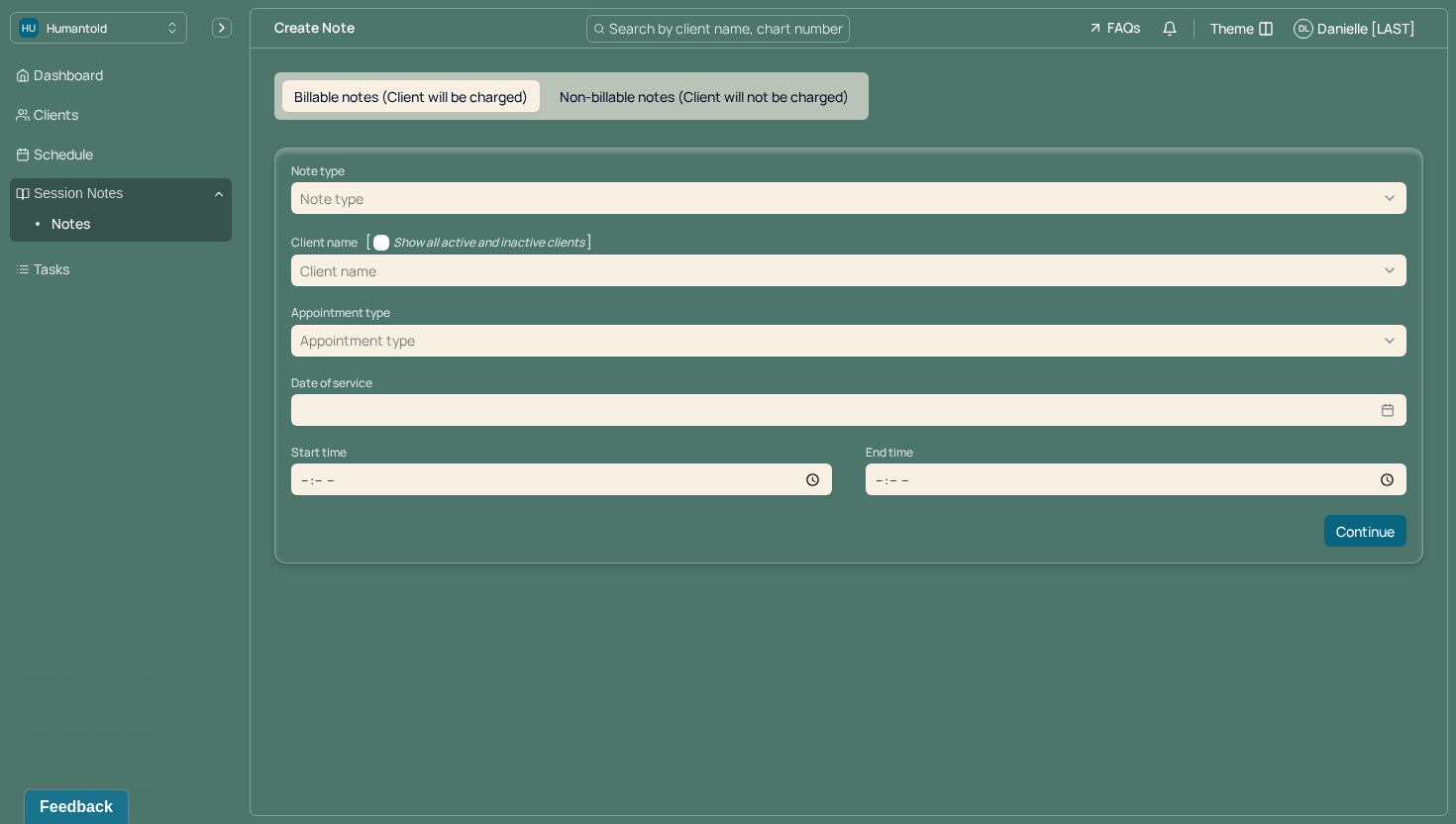 click at bounding box center (883, 198) 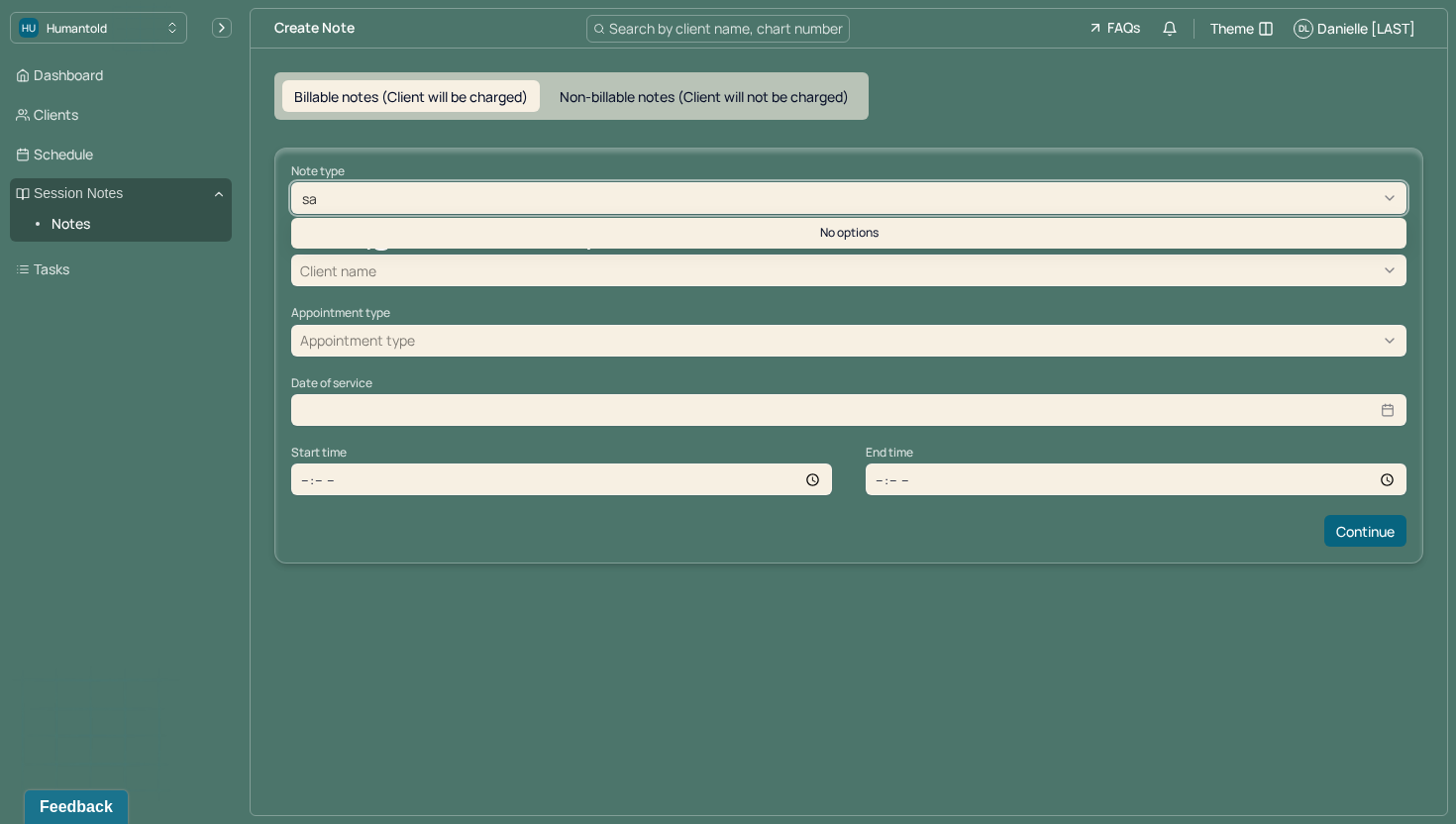type on "s" 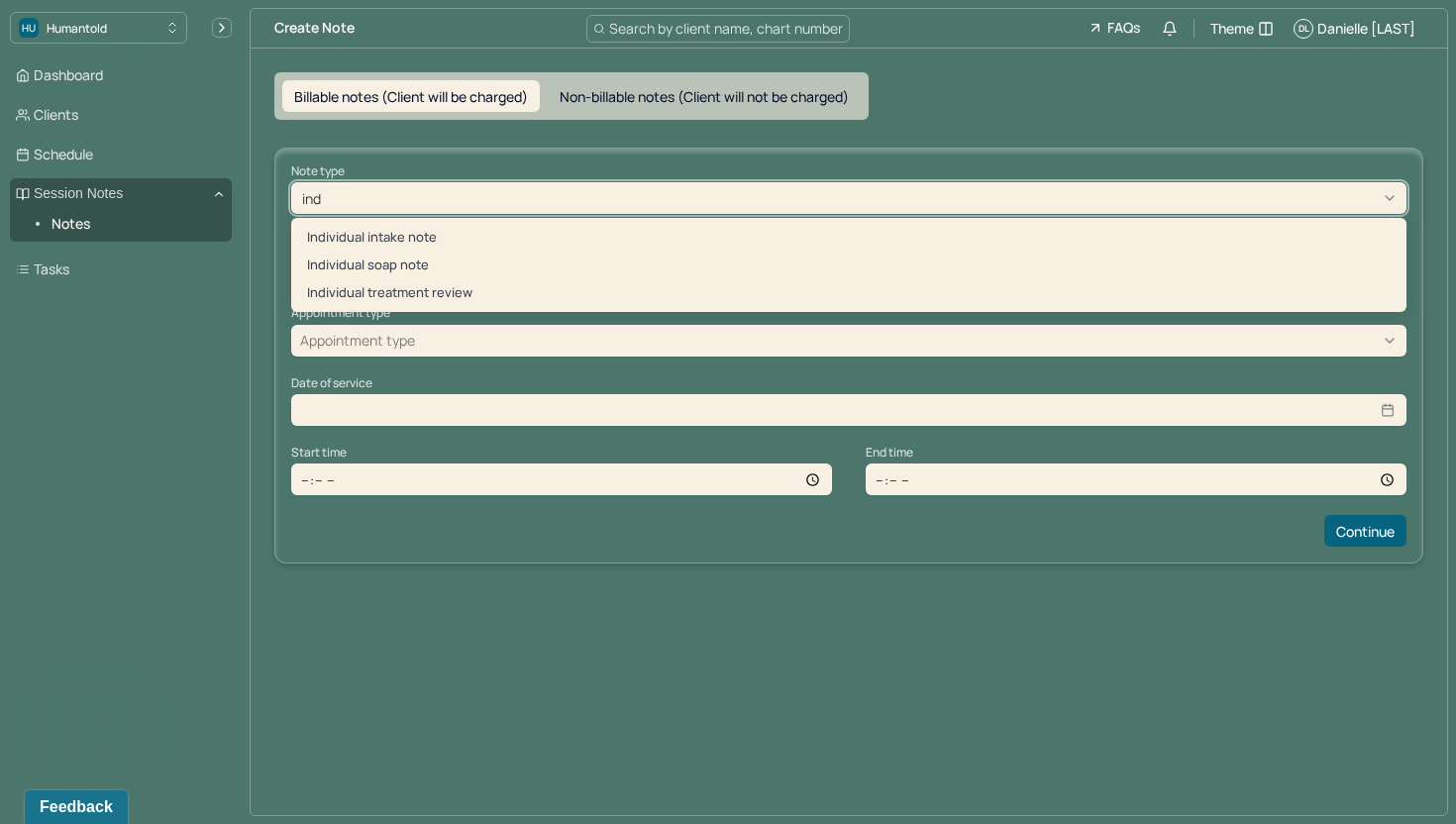 type on "indi" 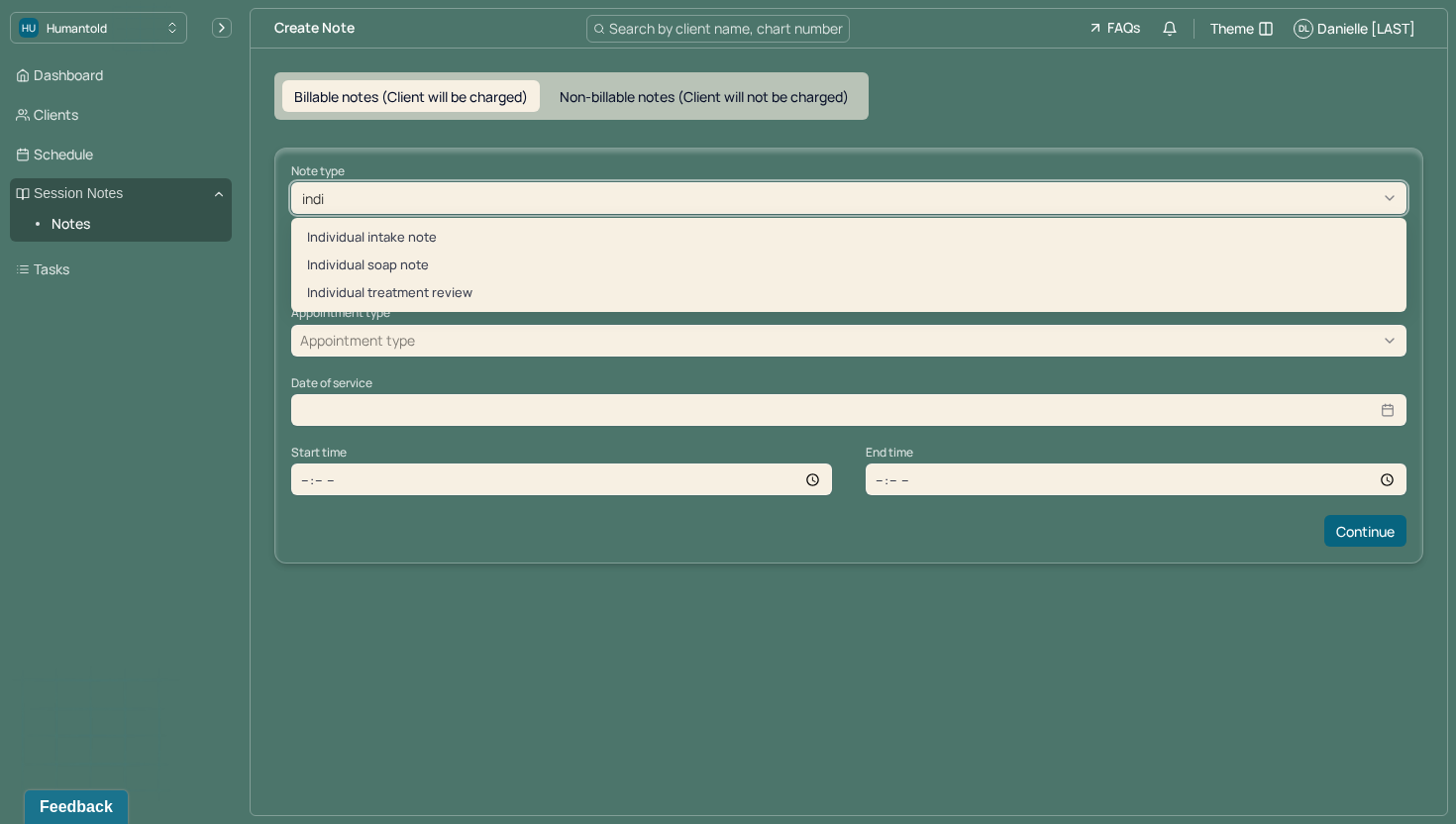 click on "Individual intake note Individual soap note Individual treatment review" at bounding box center [849, 264] 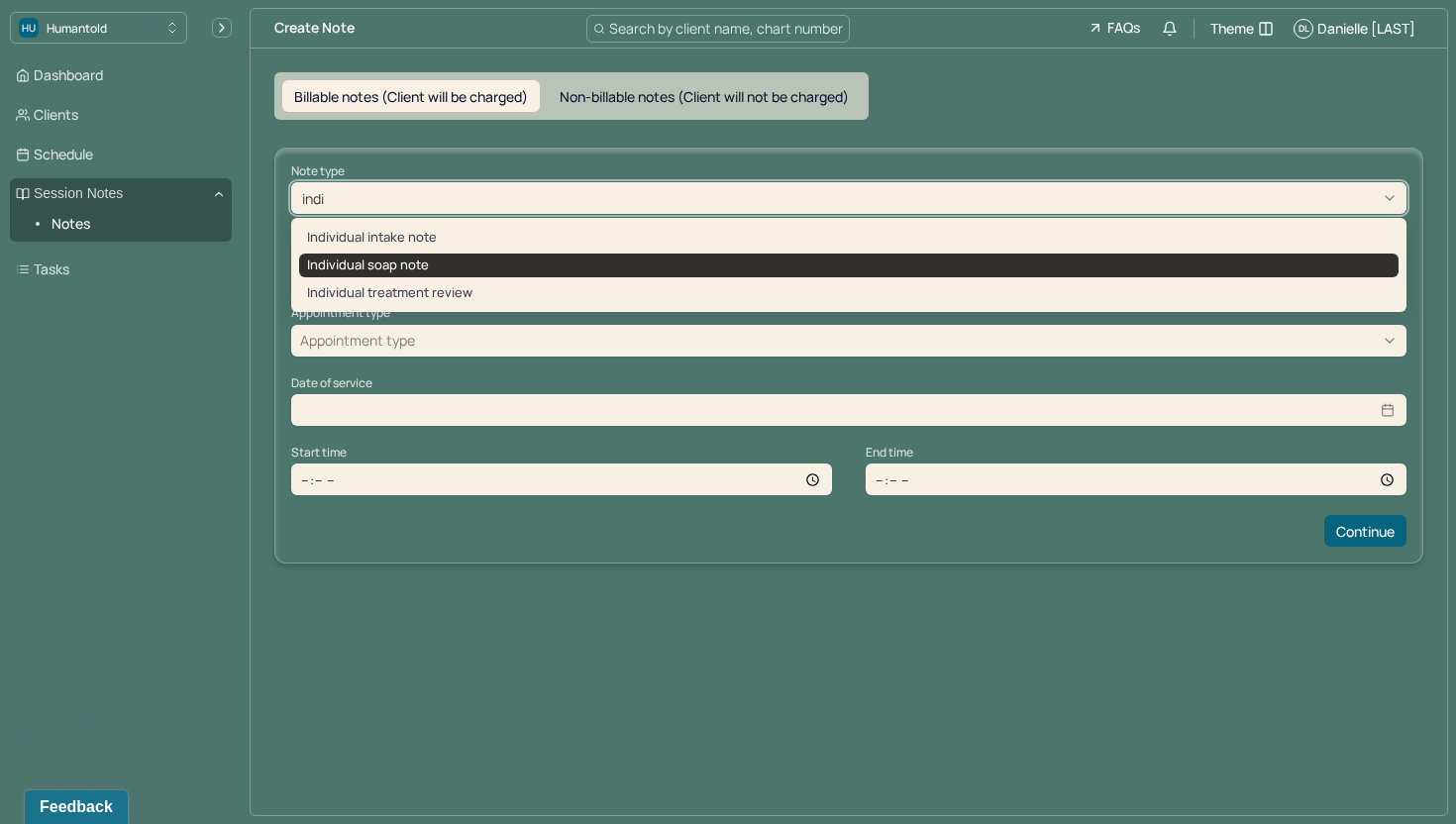 click on "Individual soap note" at bounding box center (849, 265) 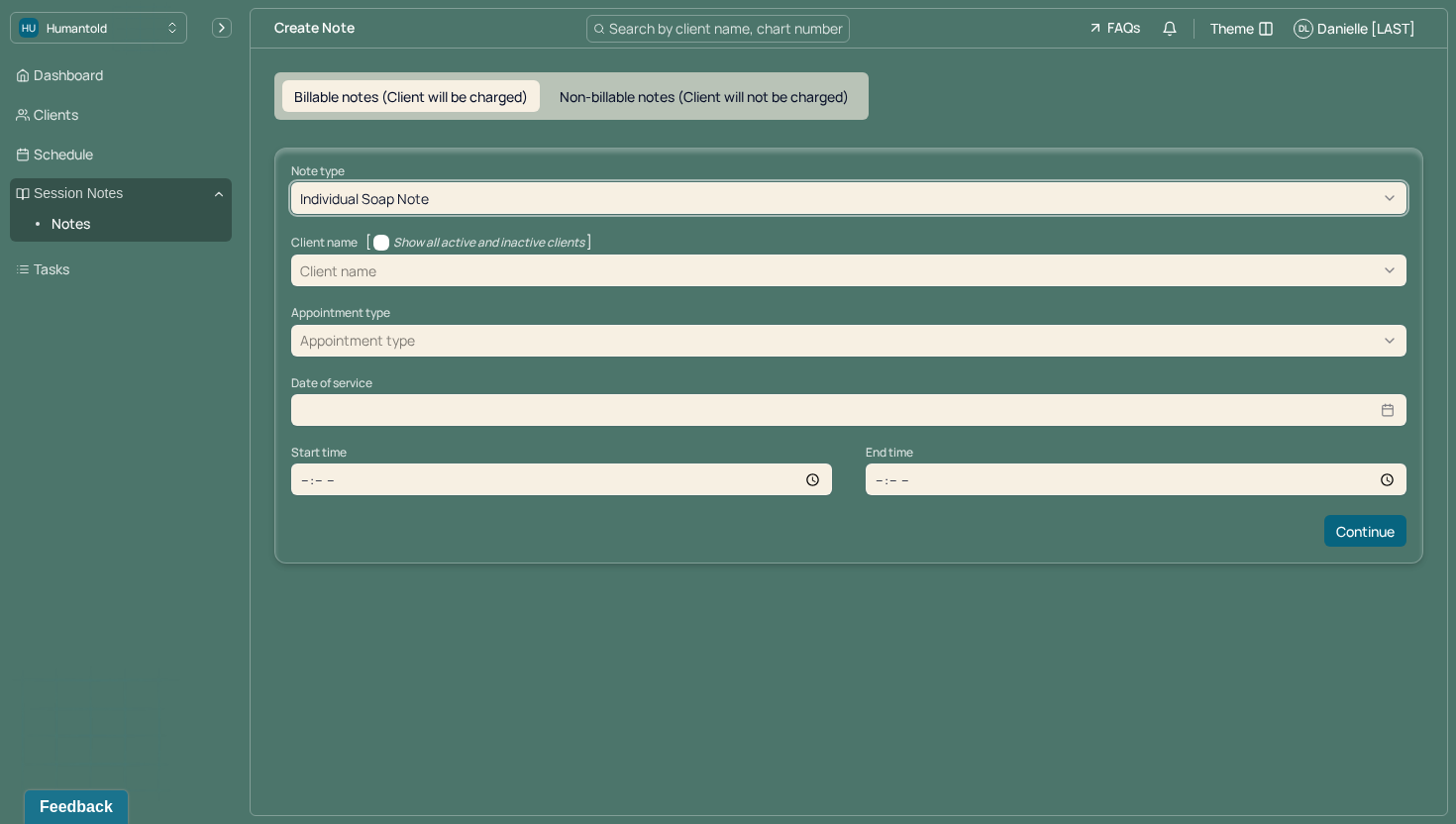 click at bounding box center [888, 270] 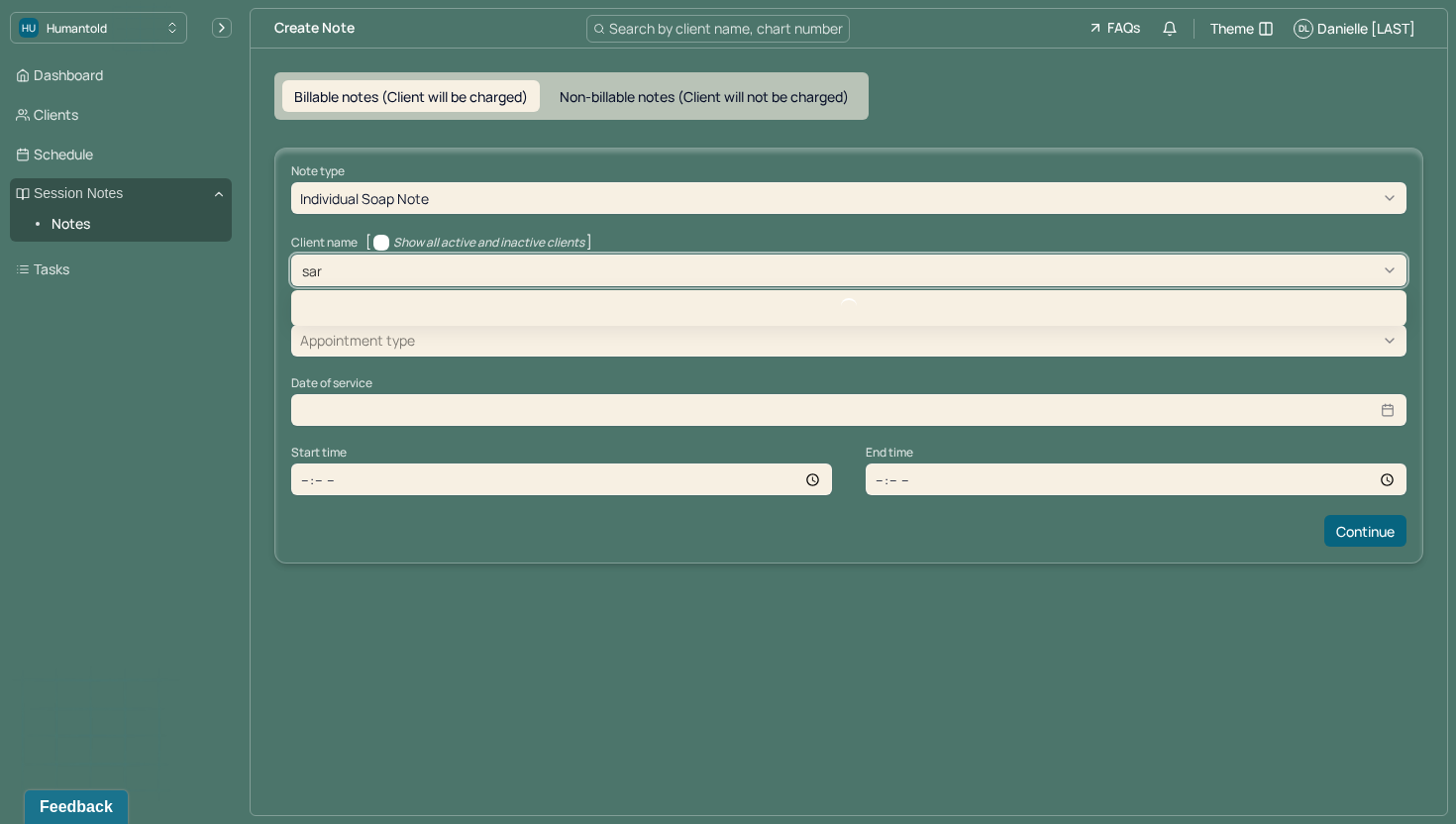 type on "[PERSON]" 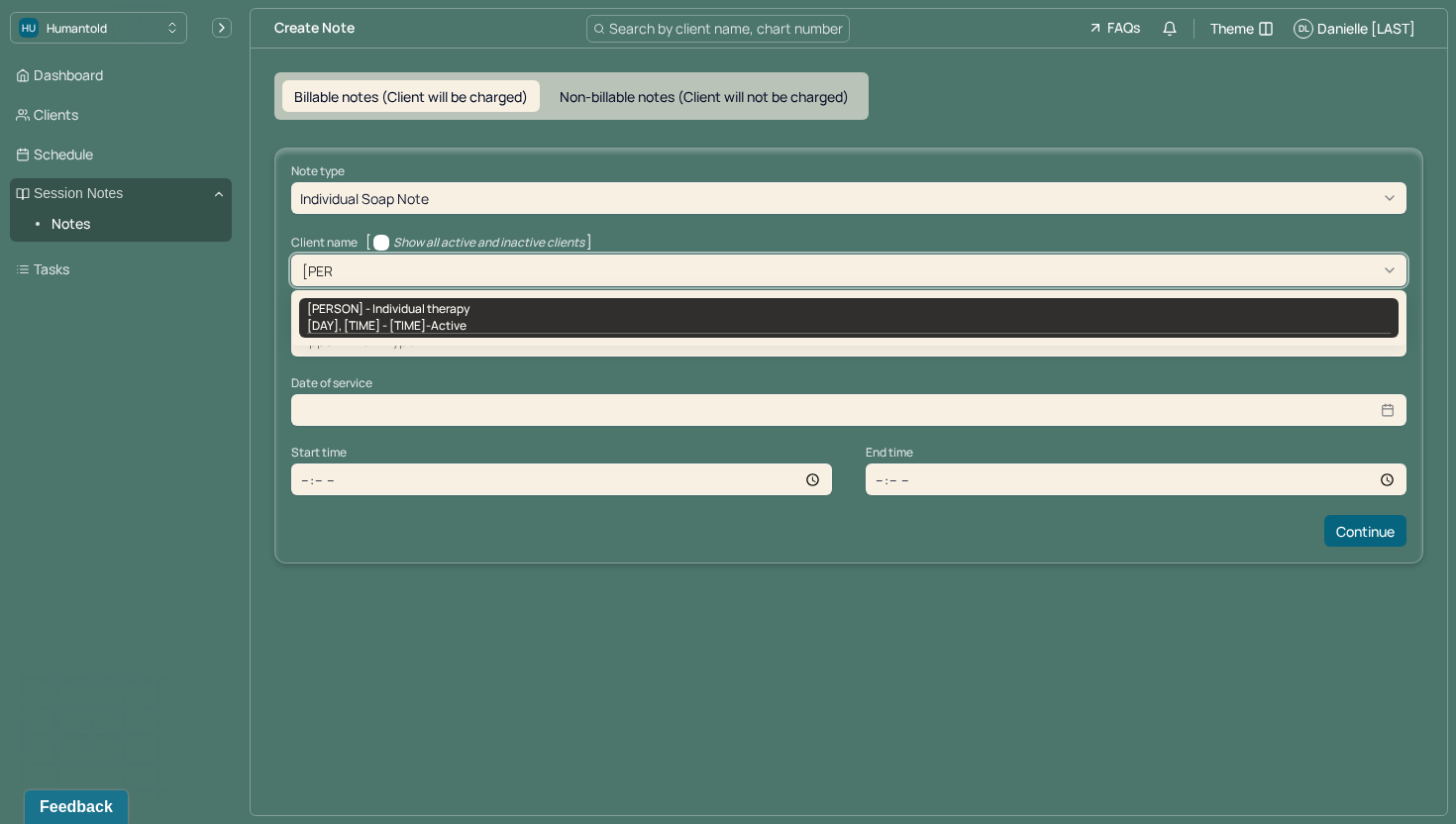 click on "[PERSON] - Individual therapy" at bounding box center (388, 309) 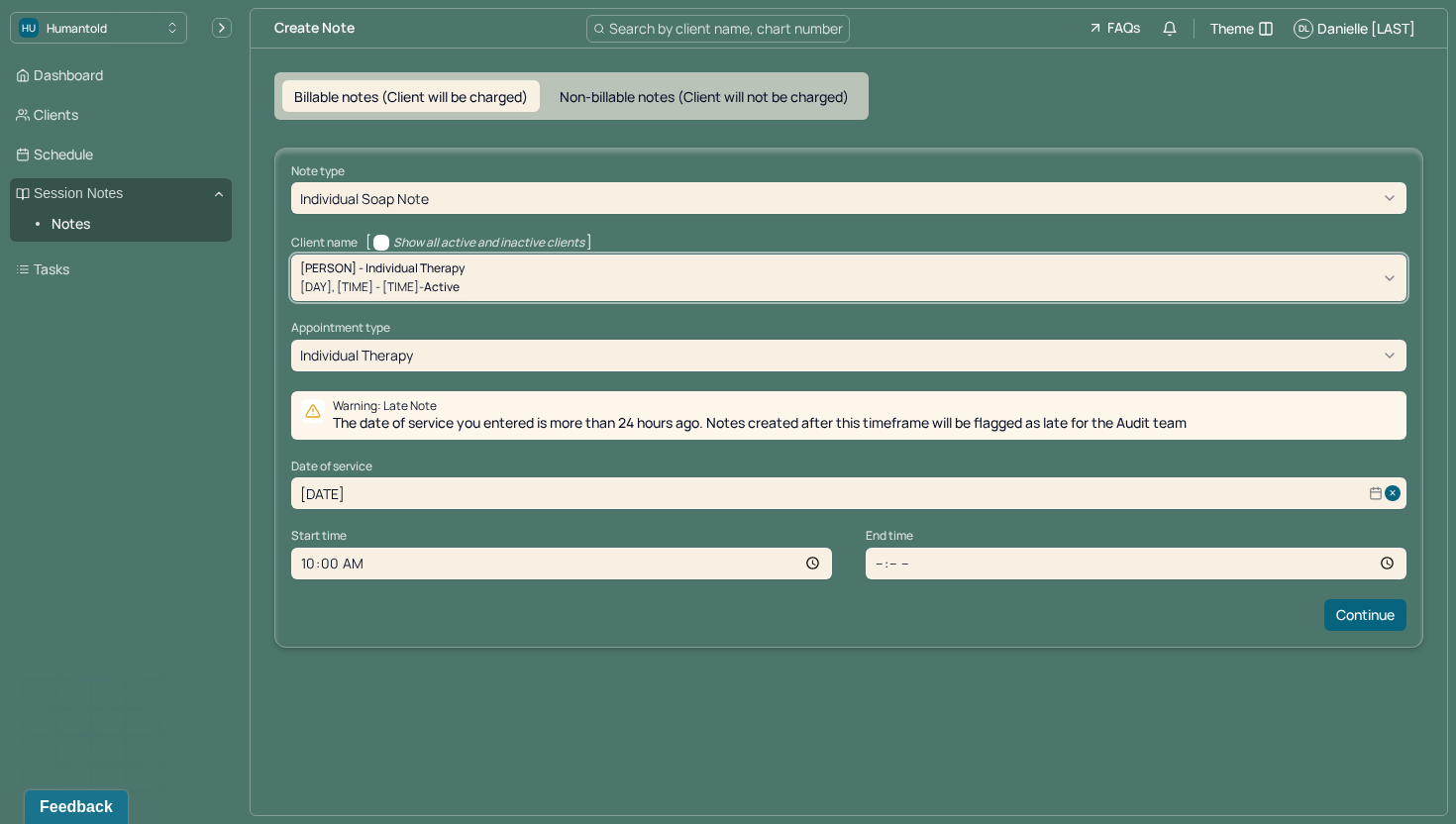 click on "Note type Individual soap note Client name [ Show all active and inactive clients ] option [object Object], selected. [PERSON] - Individual therapy [DAY], [TIME] - [TIME]  -  active Supervisee name [PERSON] Appointment type individual therapy Warning: Late Note The date of service you entered is more than 24 hours ago. Notes created after this timeframe will be flagged as late for the Audit team Date of service [DATE] Start time [TIME] End time [TIME] Continue" at bounding box center [849, 397] 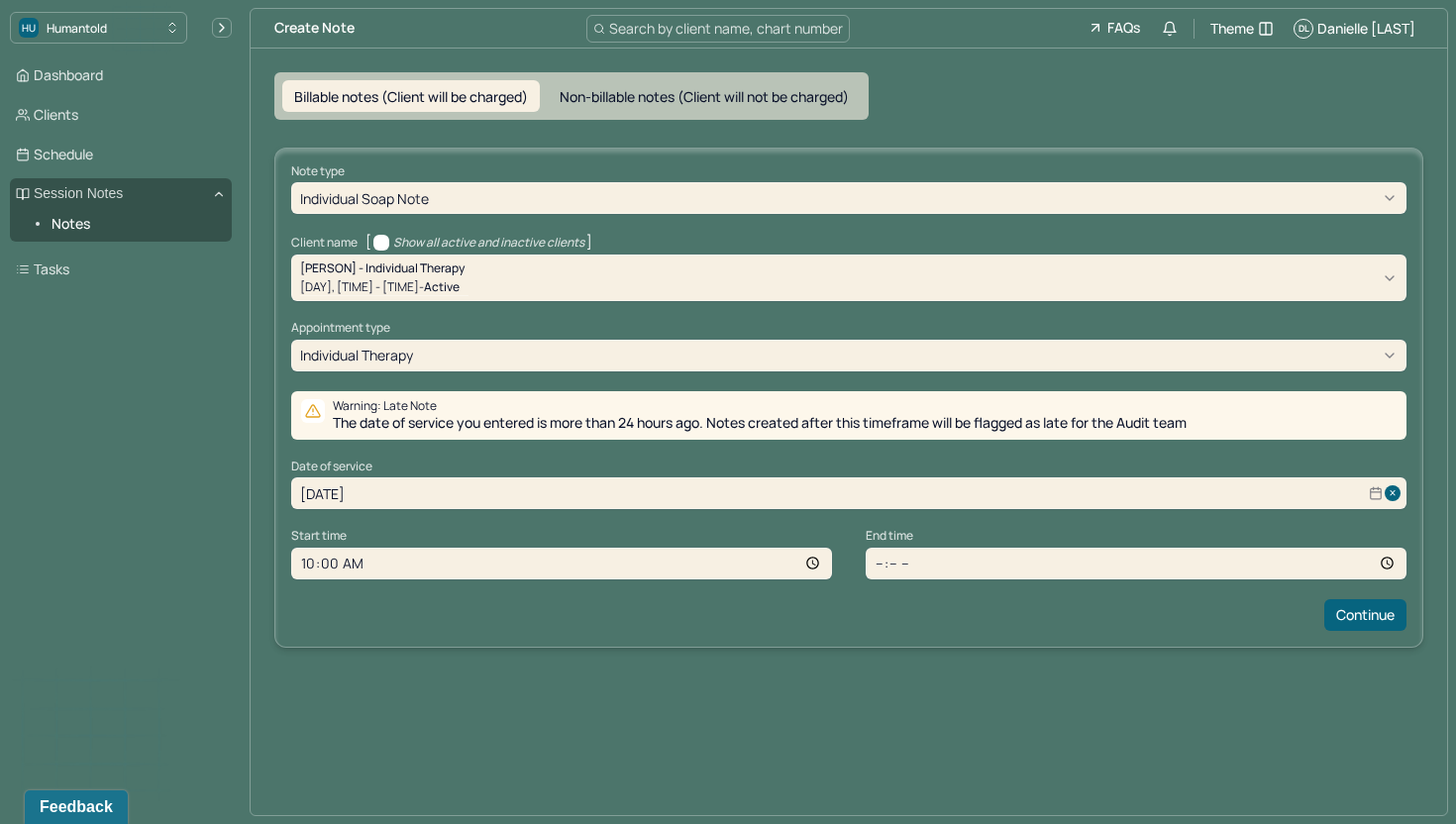 click on "[DATE]" at bounding box center (849, 493) 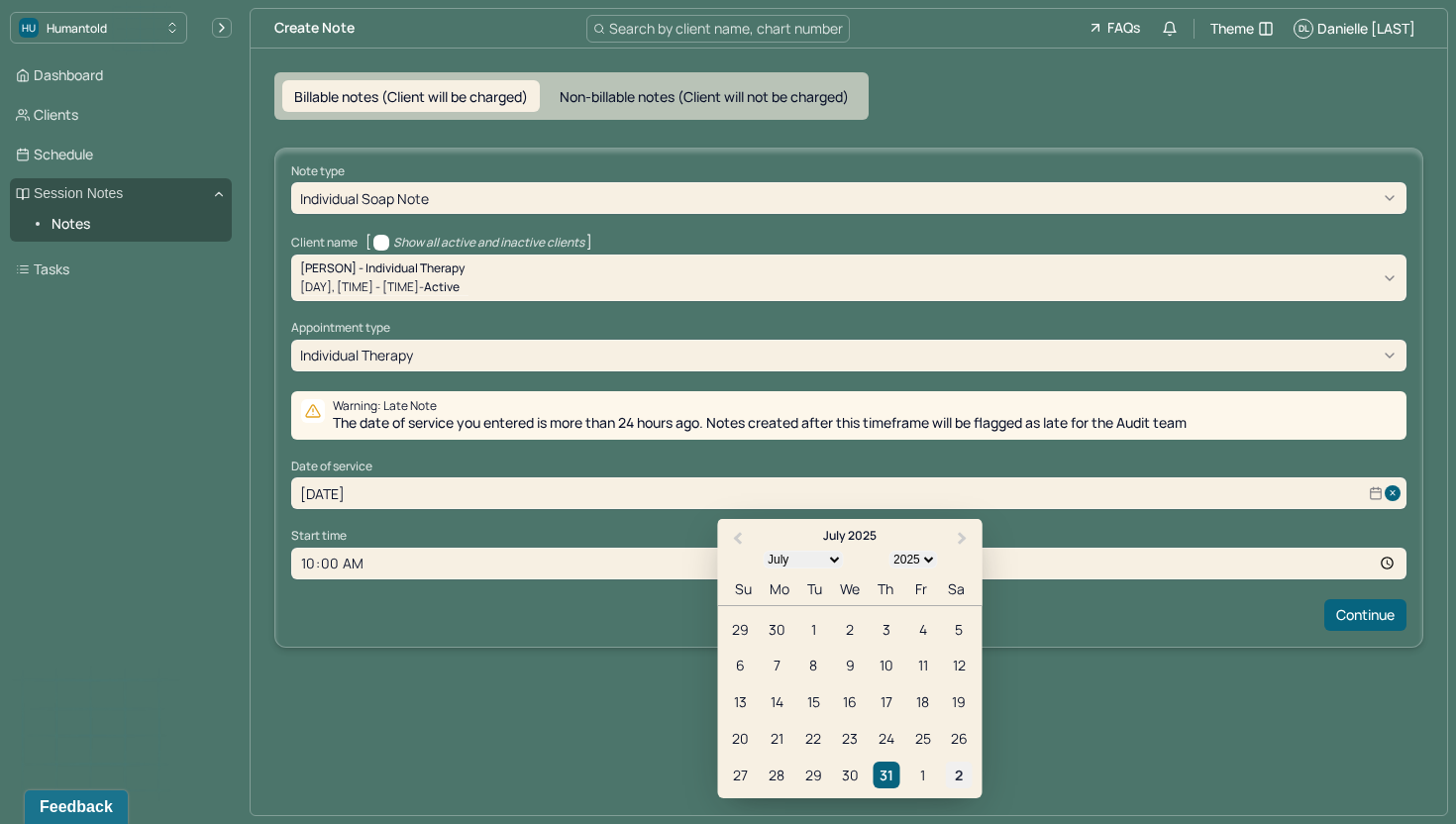 click on "2" at bounding box center [959, 774] 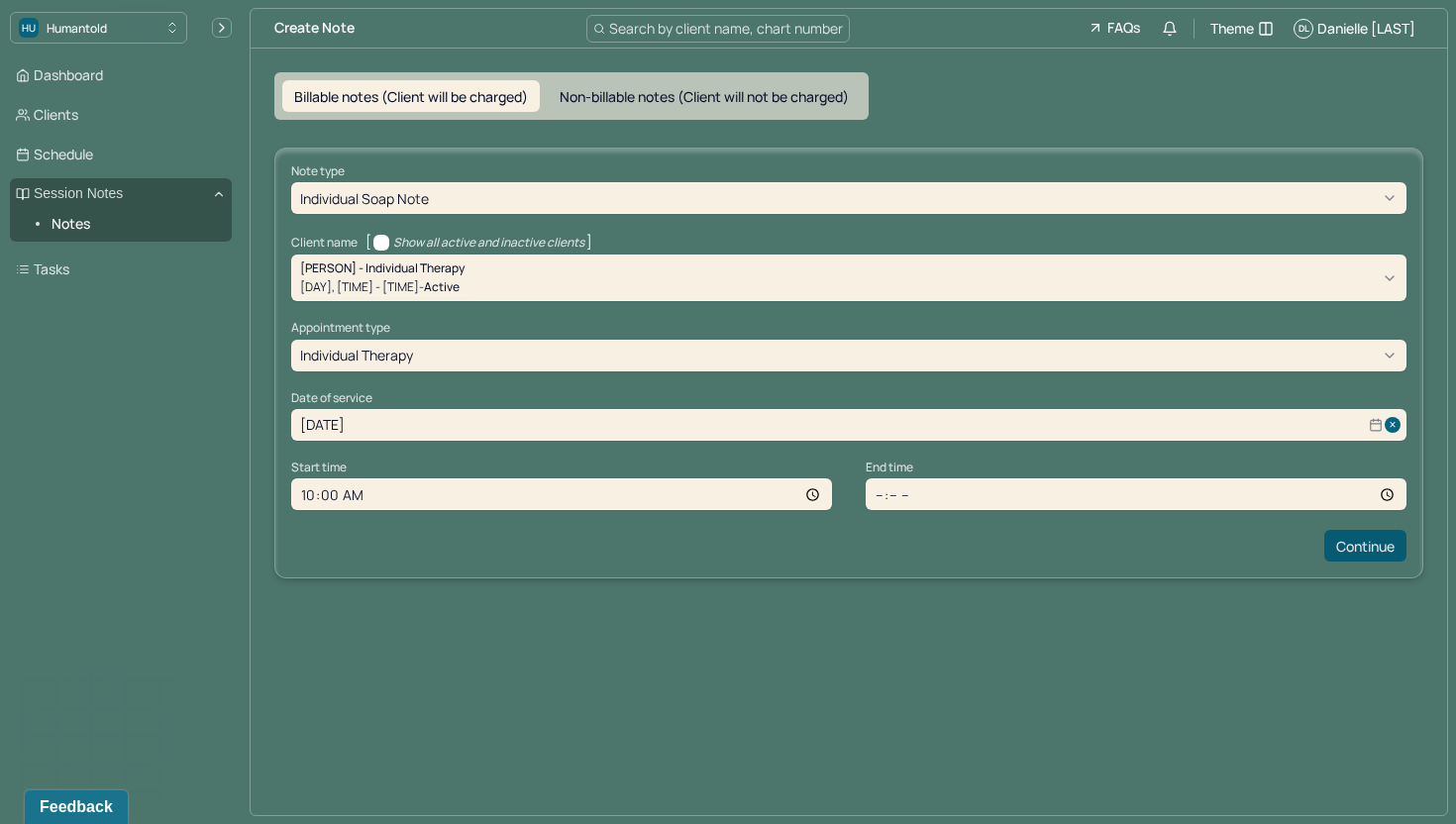 click on "Continue" at bounding box center [1365, 546] 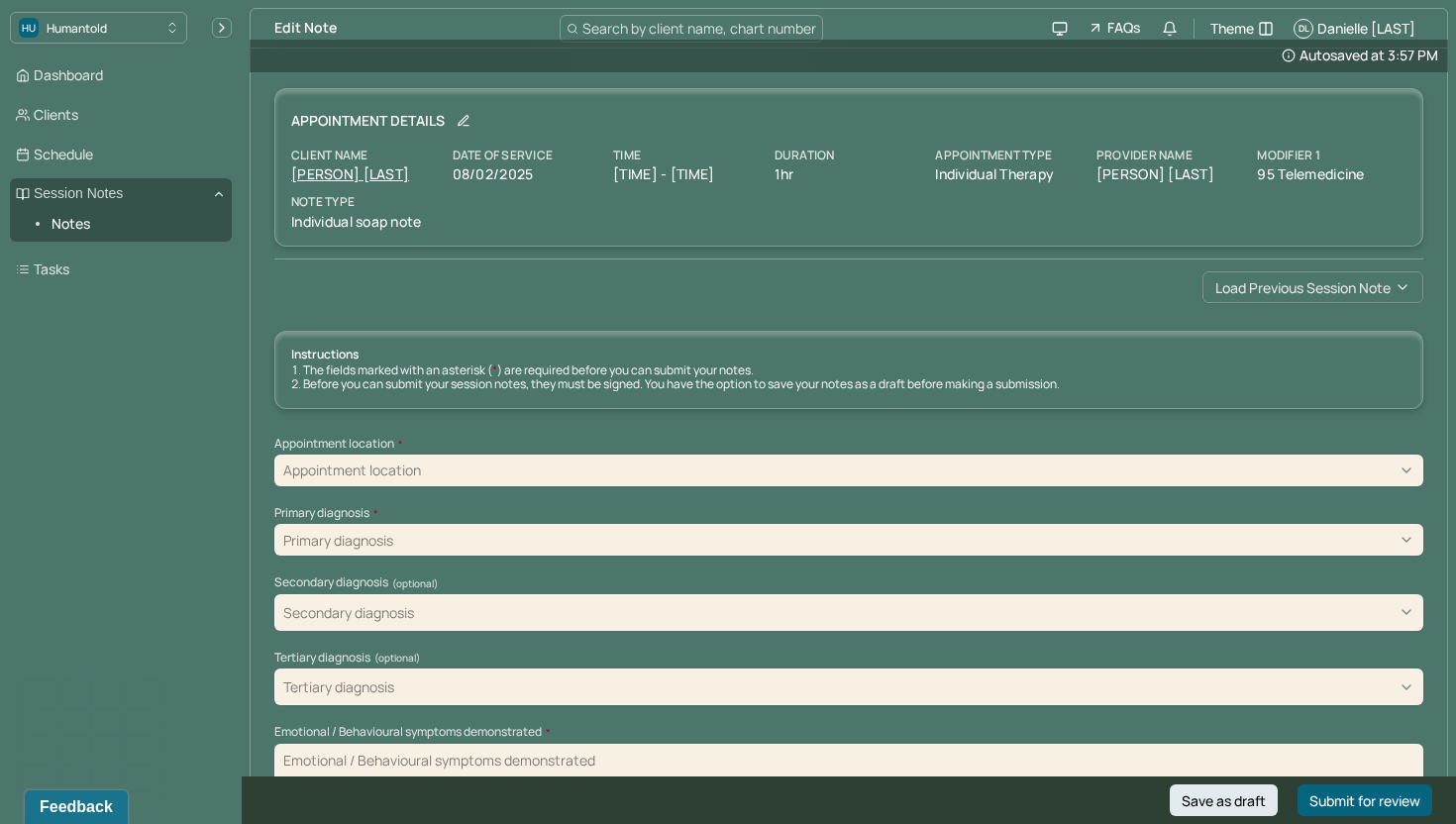 click on "Load previous session note" at bounding box center (1312, 287) 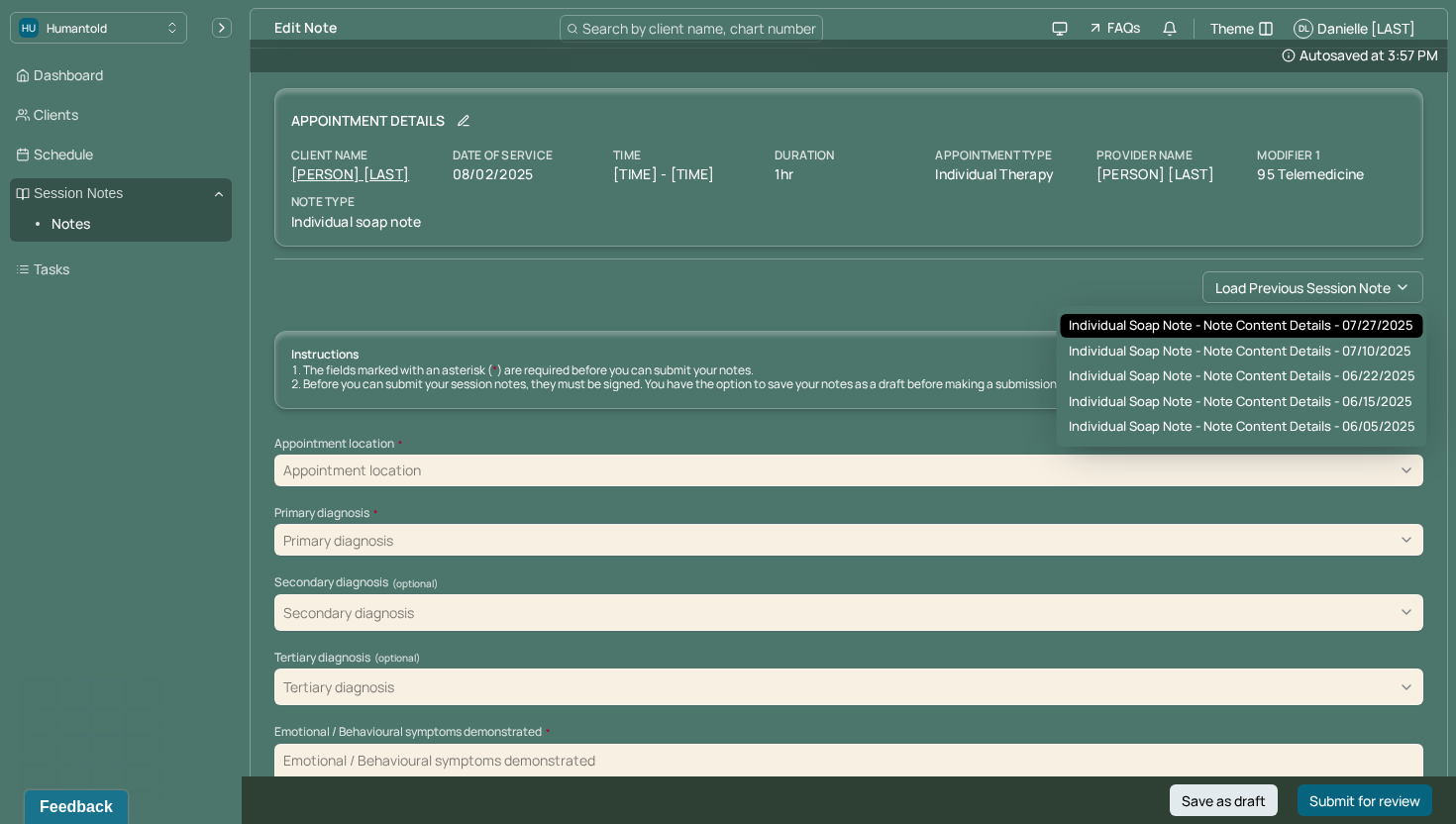 click on "Individual soap note   - Note content Details -   [DATE]" at bounding box center (1241, 326) 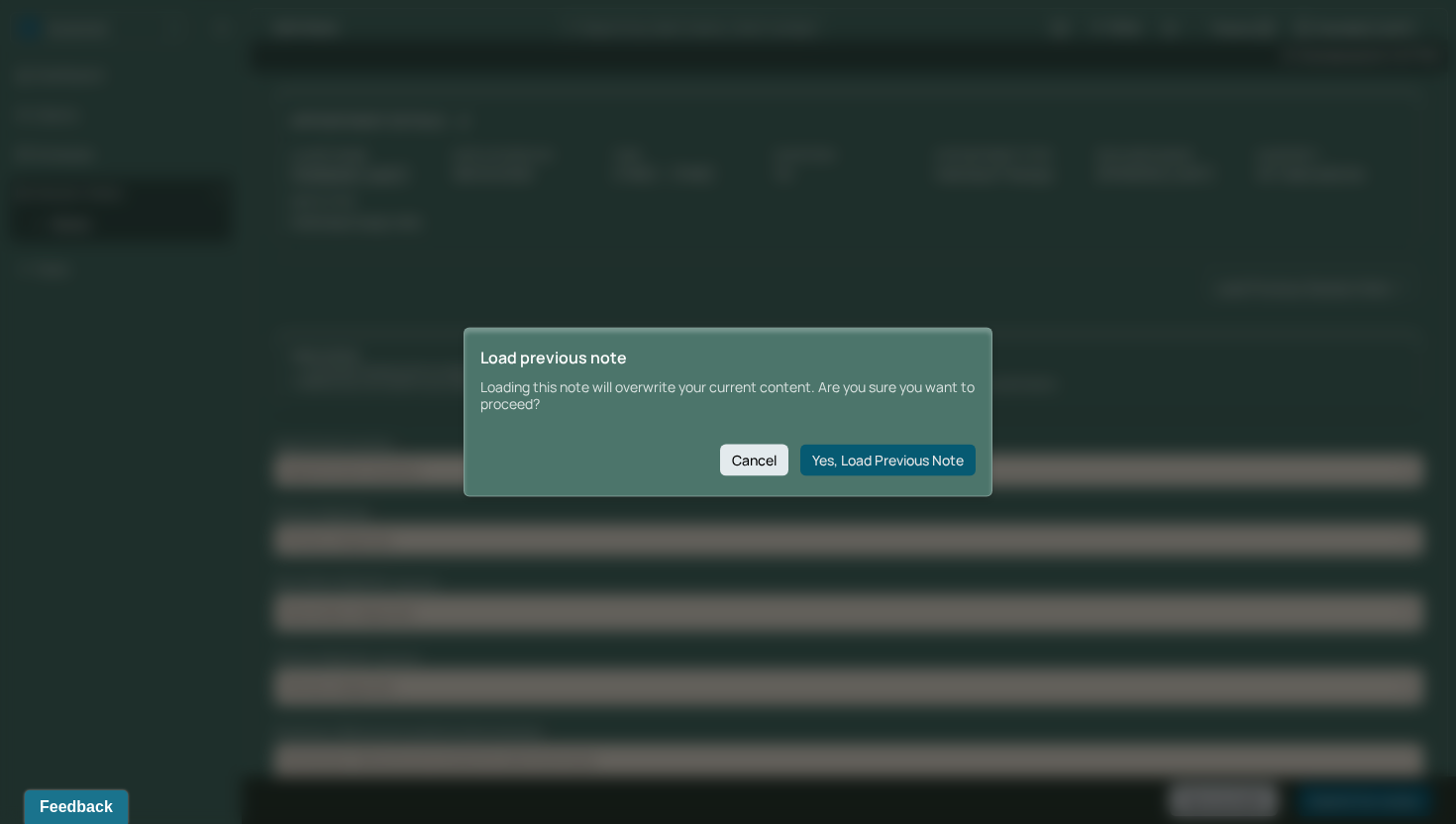 click on "Yes, Load Previous Note" at bounding box center (887, 460) 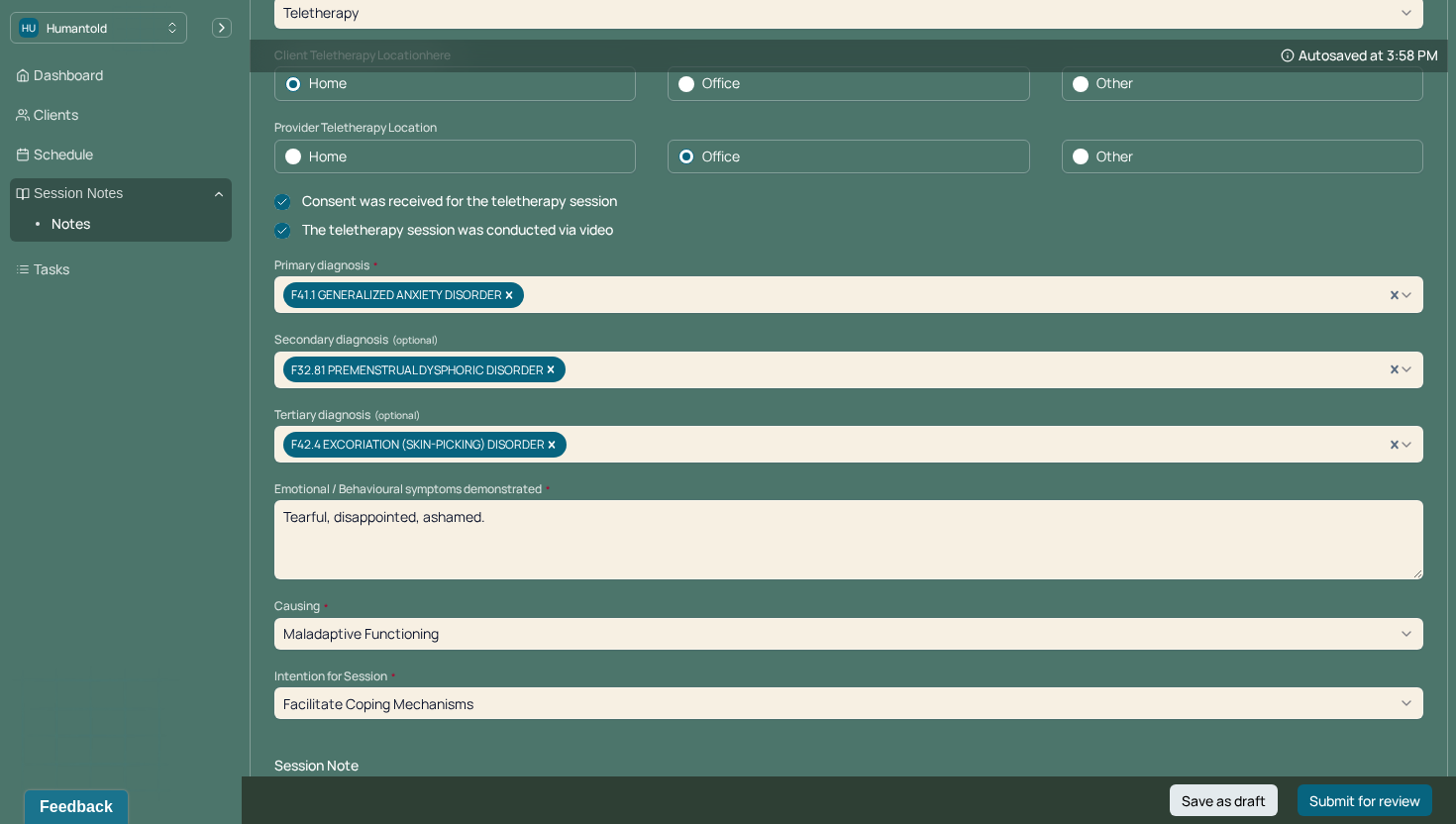 scroll, scrollTop: 493, scrollLeft: 0, axis: vertical 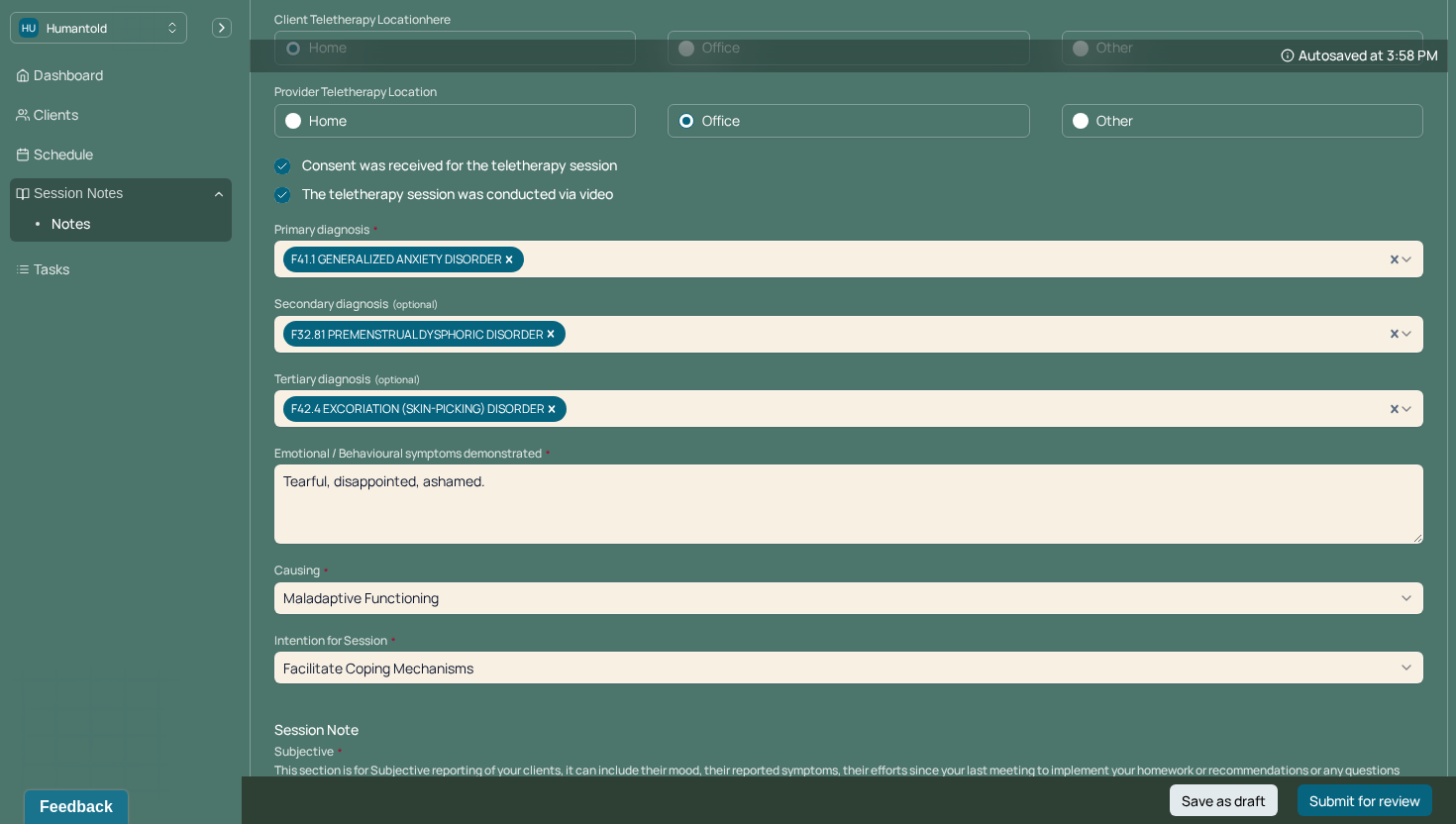 click on "Tearful, disappointed, ashamed." at bounding box center (849, 504) 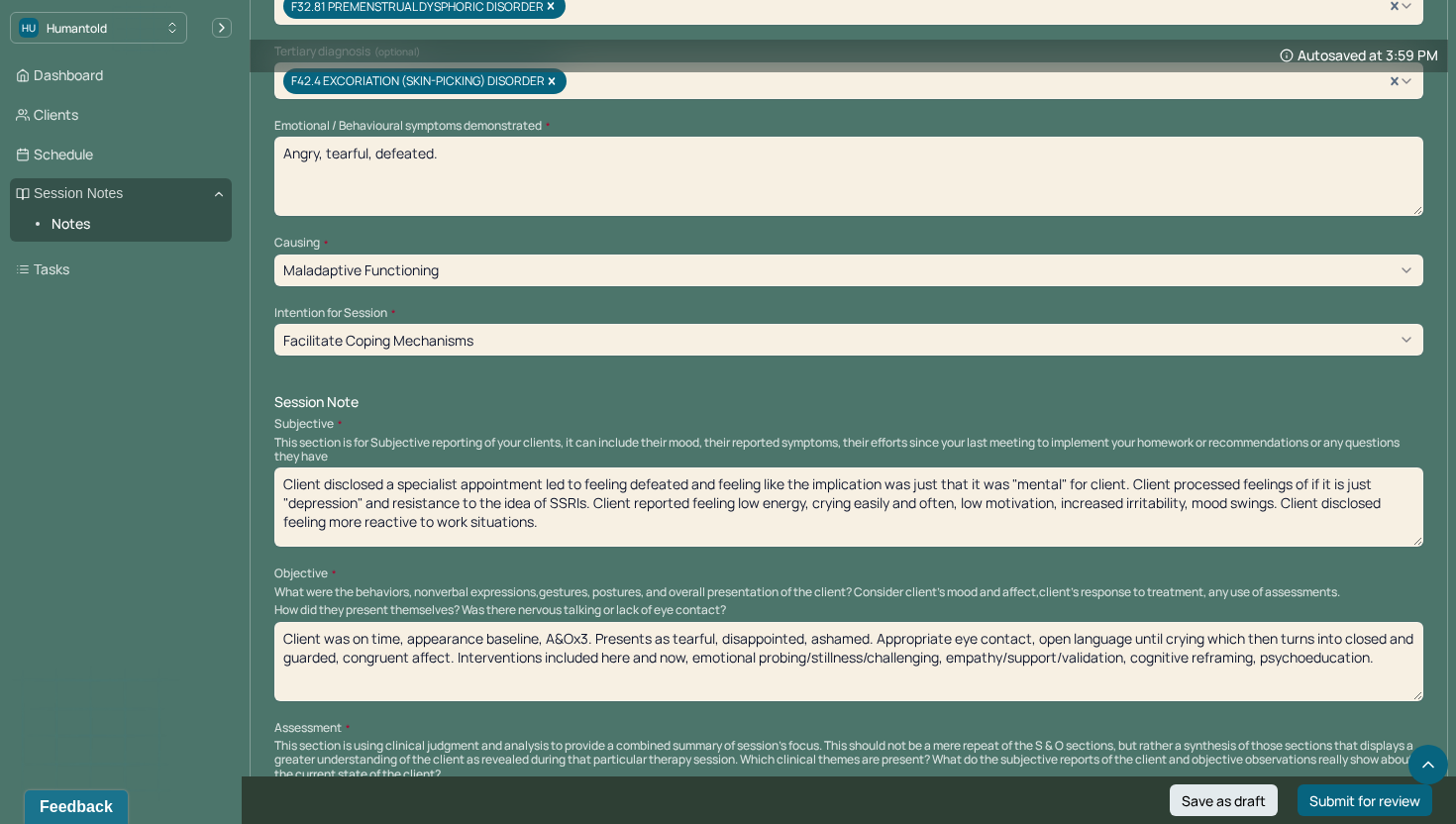 scroll, scrollTop: 830, scrollLeft: 0, axis: vertical 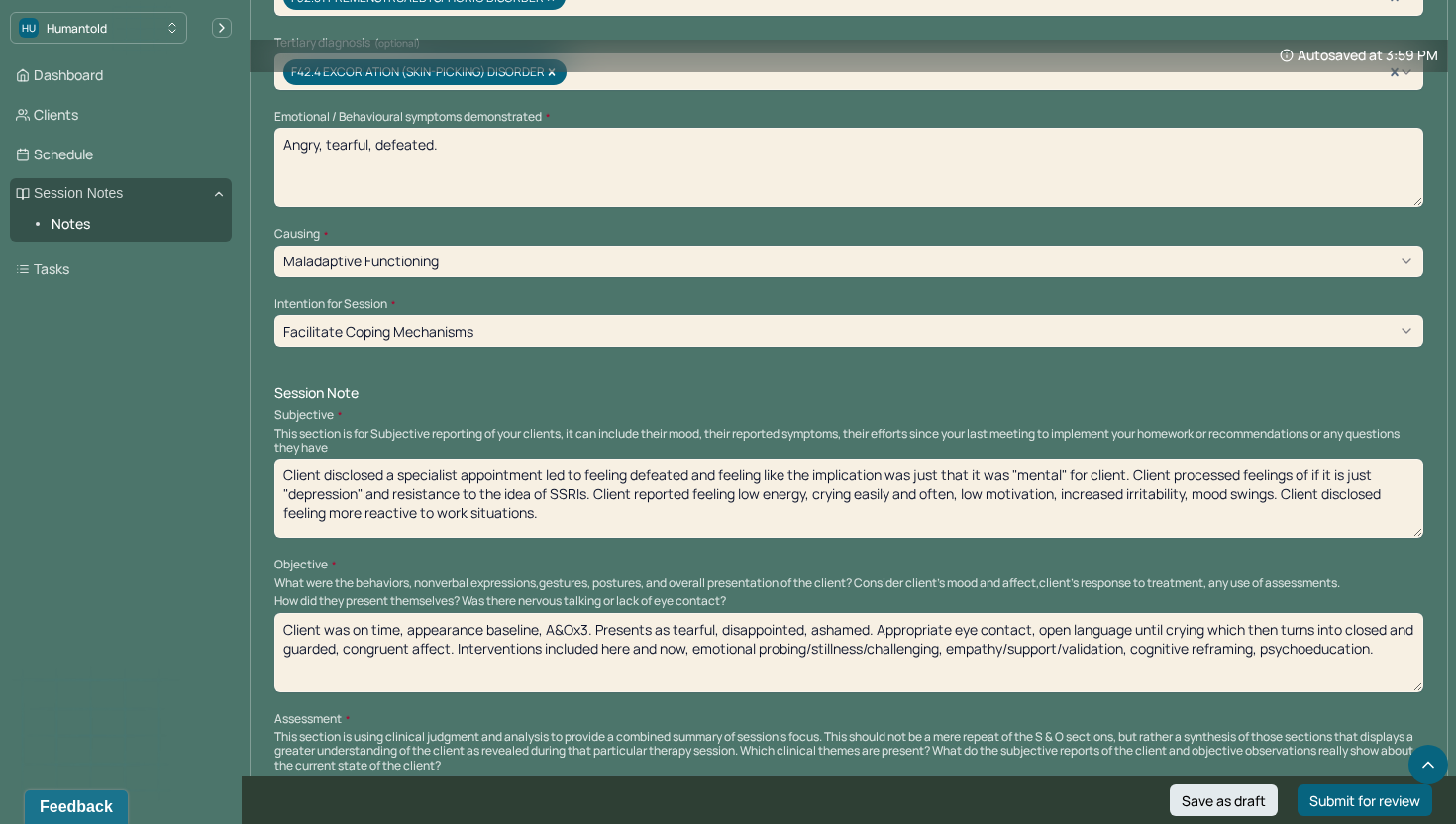 type on "Angry, tearful, defeated." 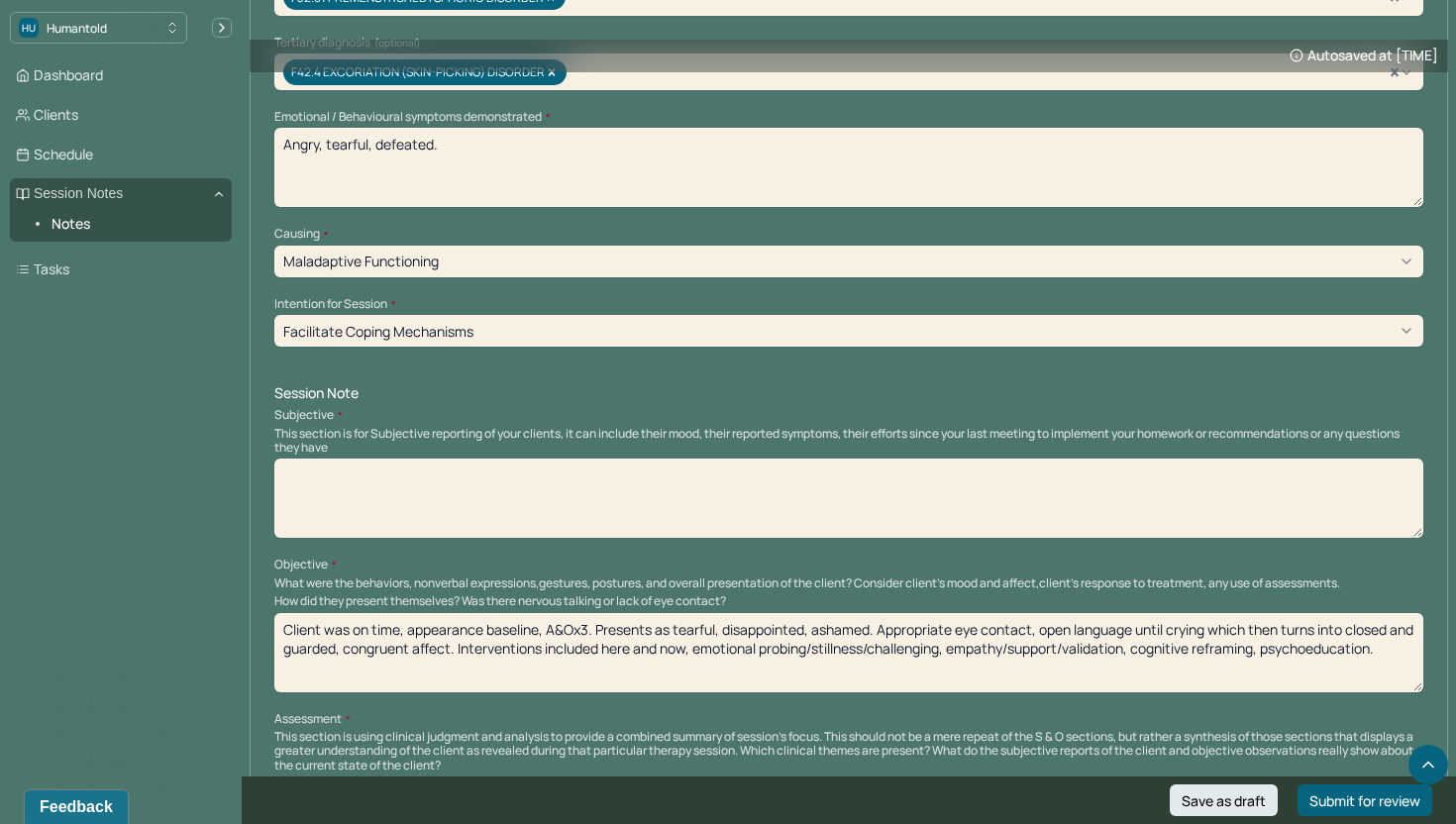 type 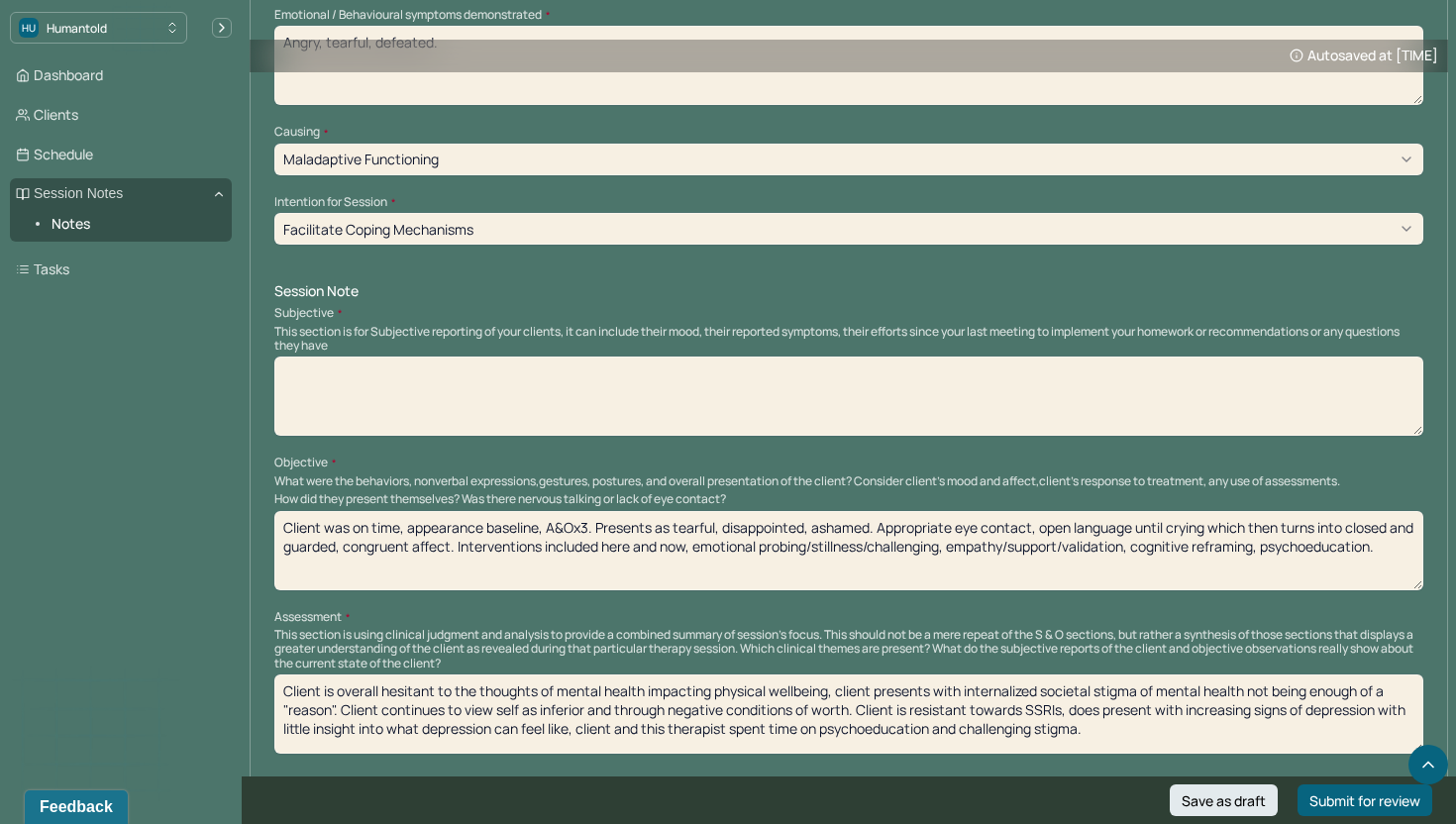 scroll, scrollTop: 933, scrollLeft: 0, axis: vertical 